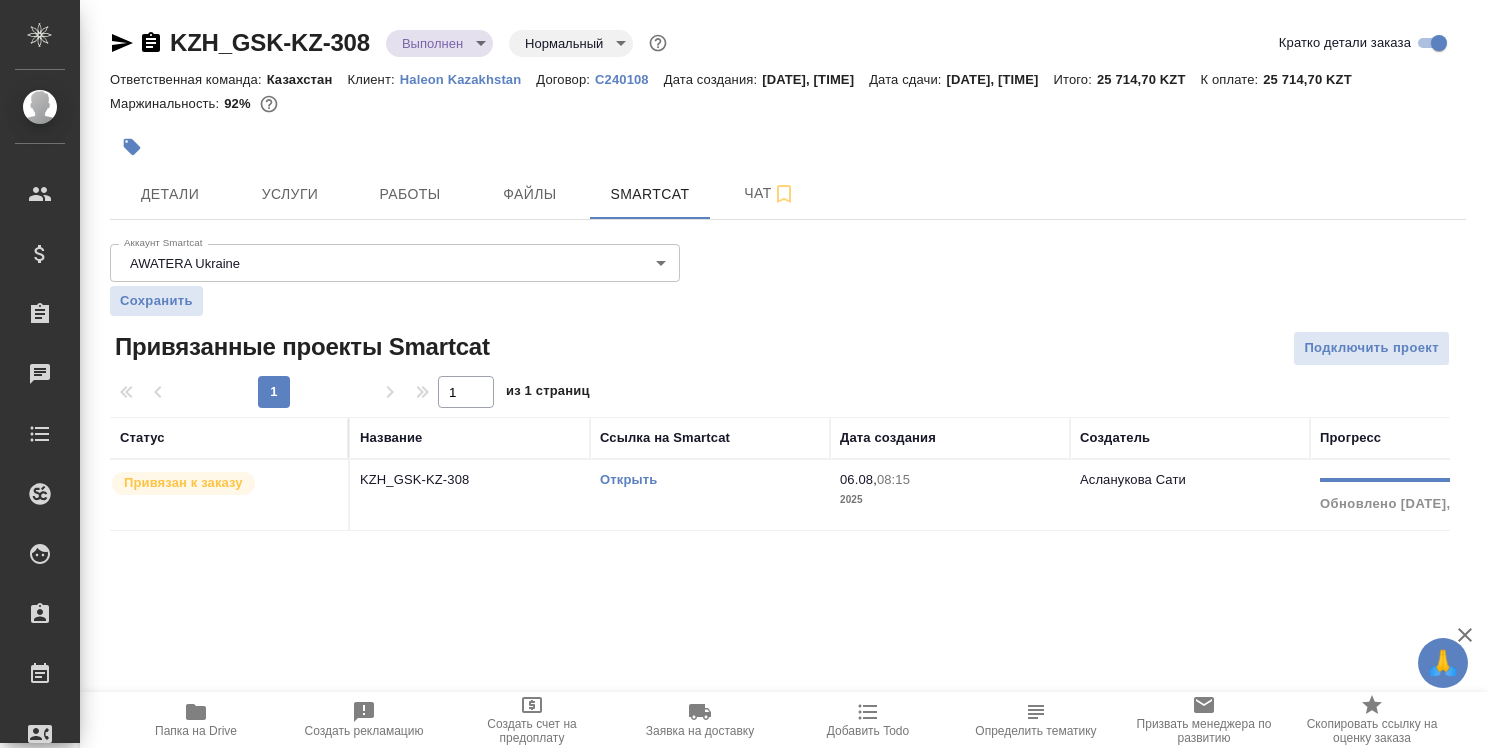 scroll, scrollTop: 0, scrollLeft: 0, axis: both 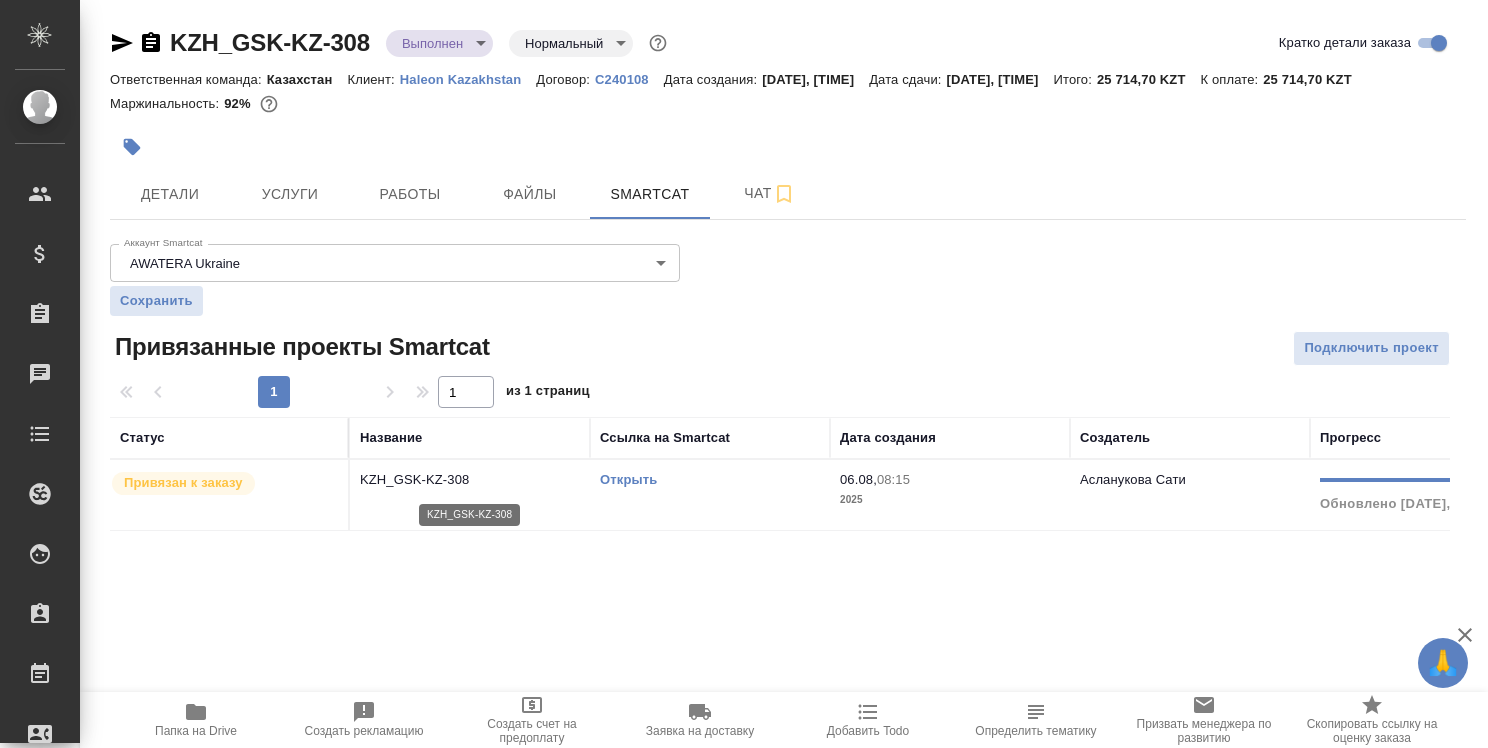 click on "KZH_GSK-KZ-308" at bounding box center [470, 480] 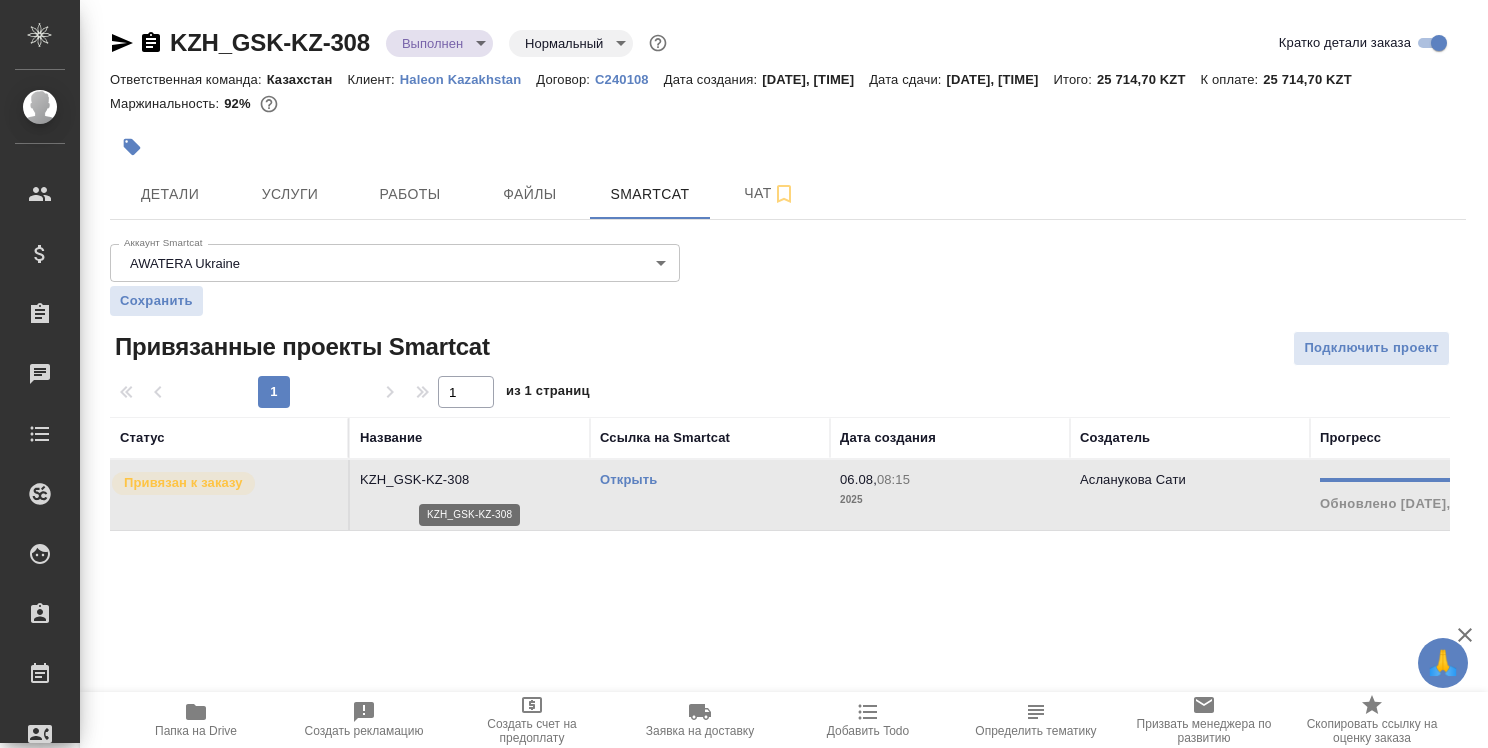 click on "KZH_GSK-KZ-308" at bounding box center (470, 480) 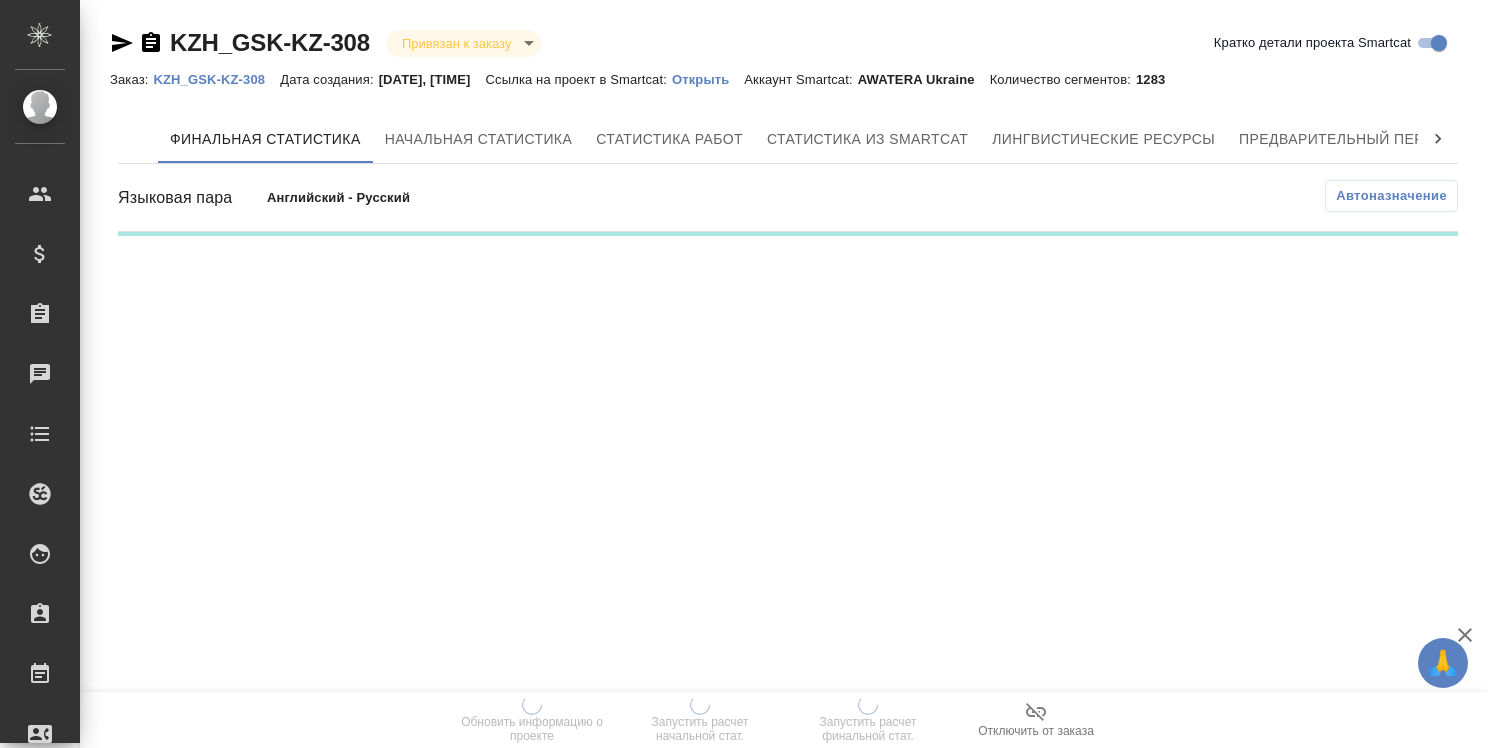 scroll, scrollTop: 0, scrollLeft: 0, axis: both 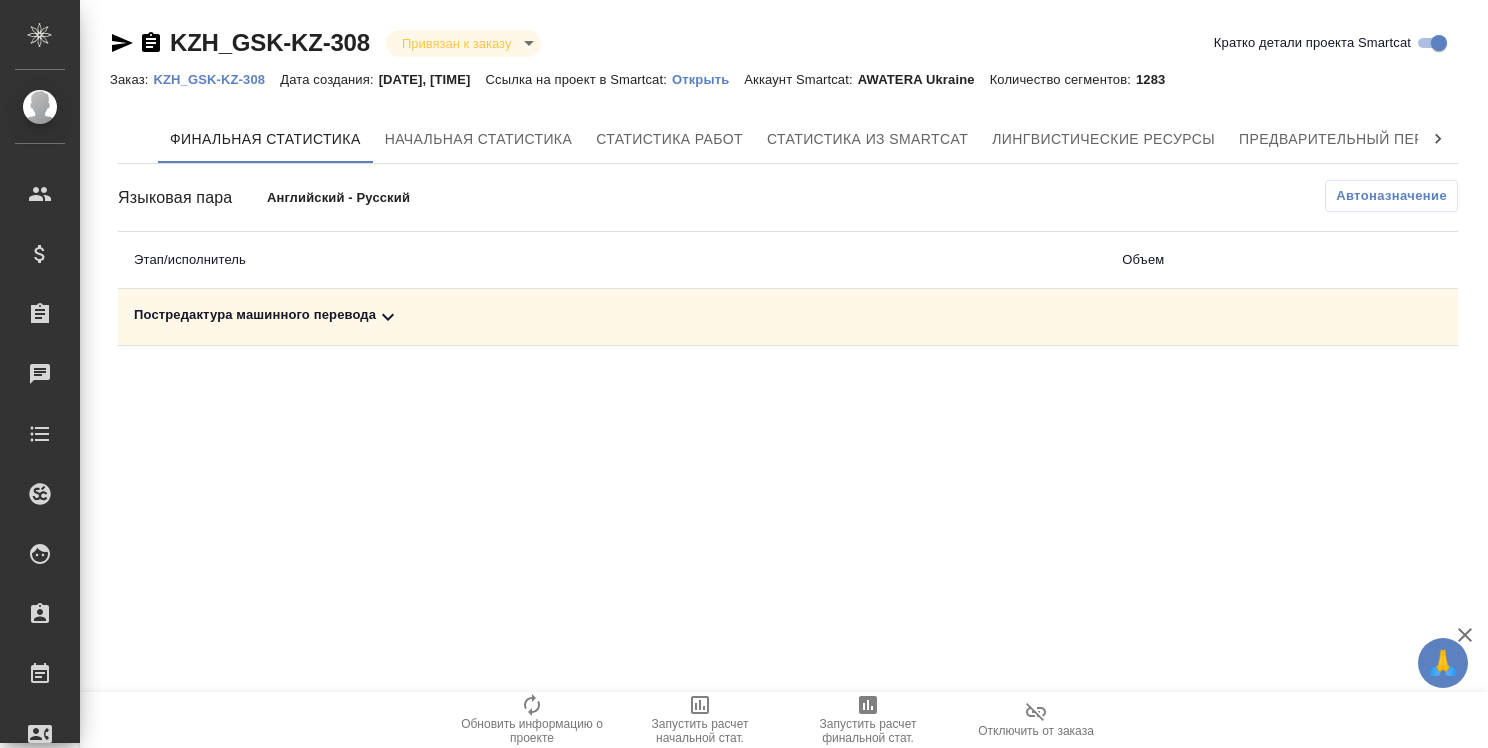 click 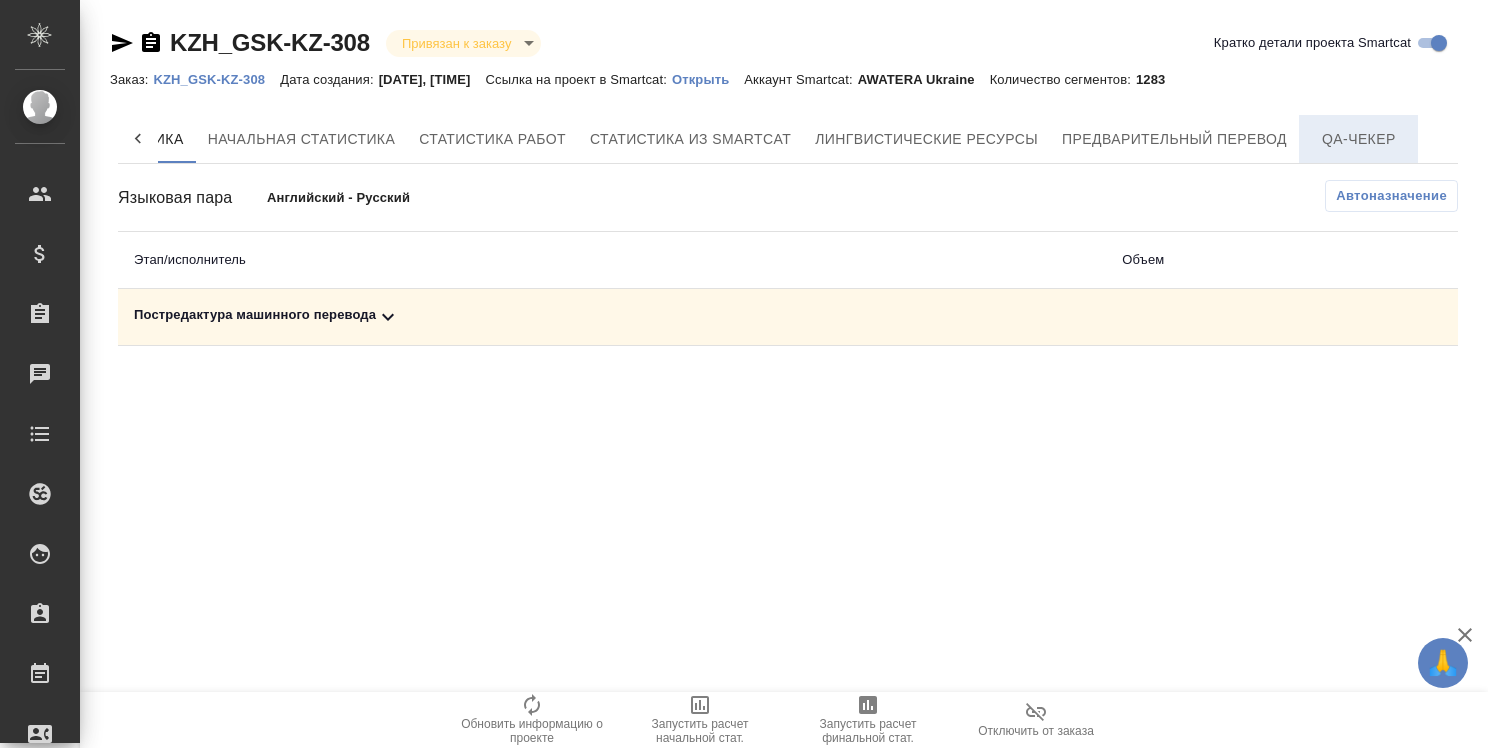 click on "QA-чекер" at bounding box center [1359, 139] 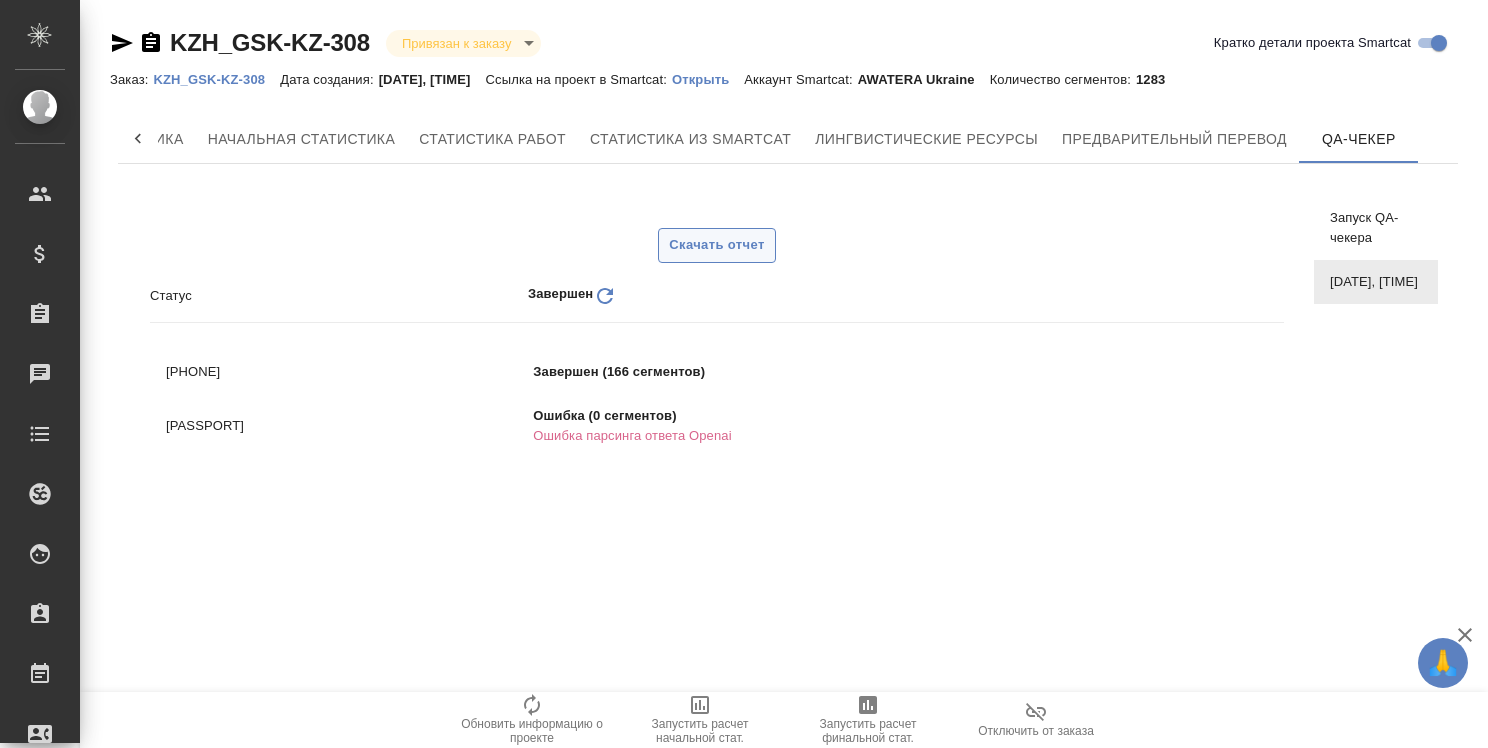 click on "Скачать отчет" at bounding box center [716, 245] 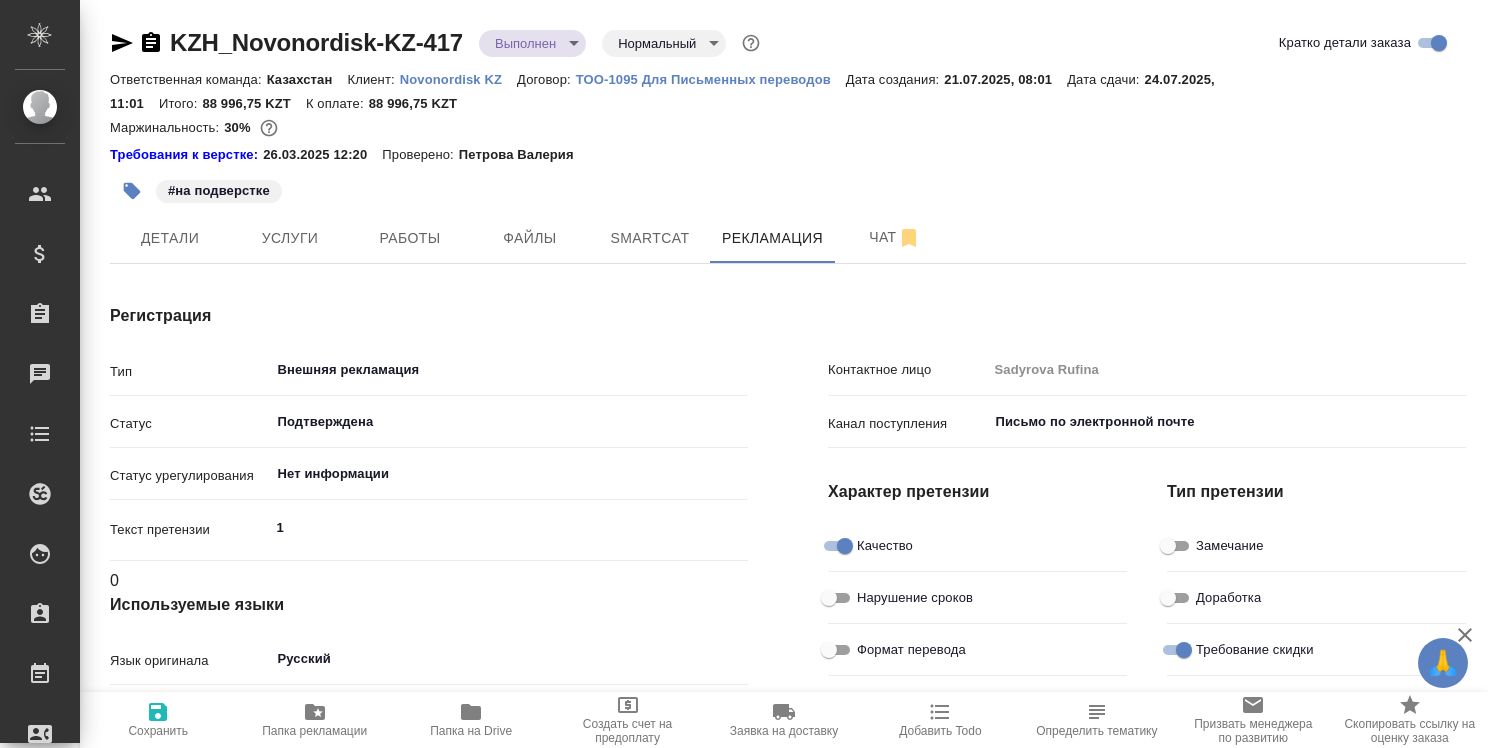scroll, scrollTop: 0, scrollLeft: 0, axis: both 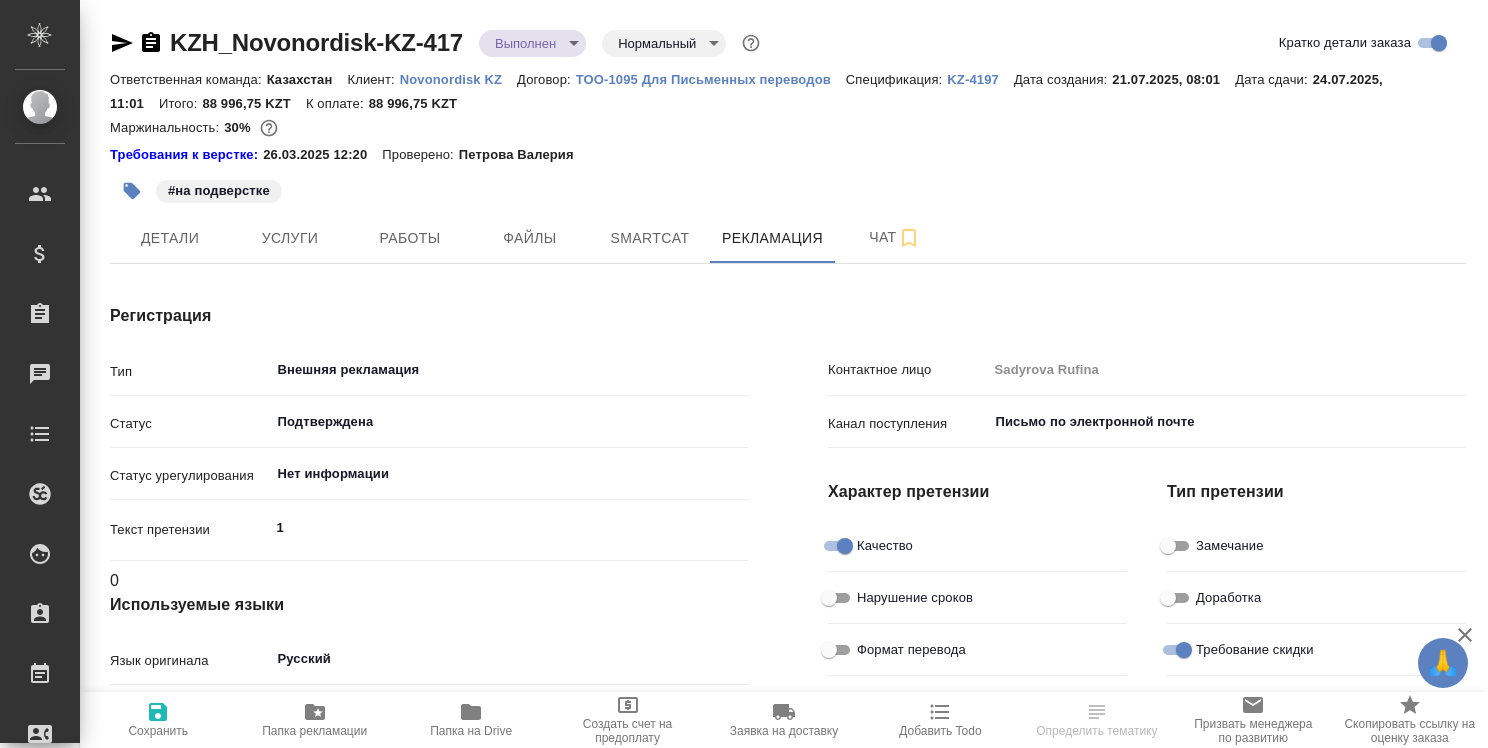 type on "x" 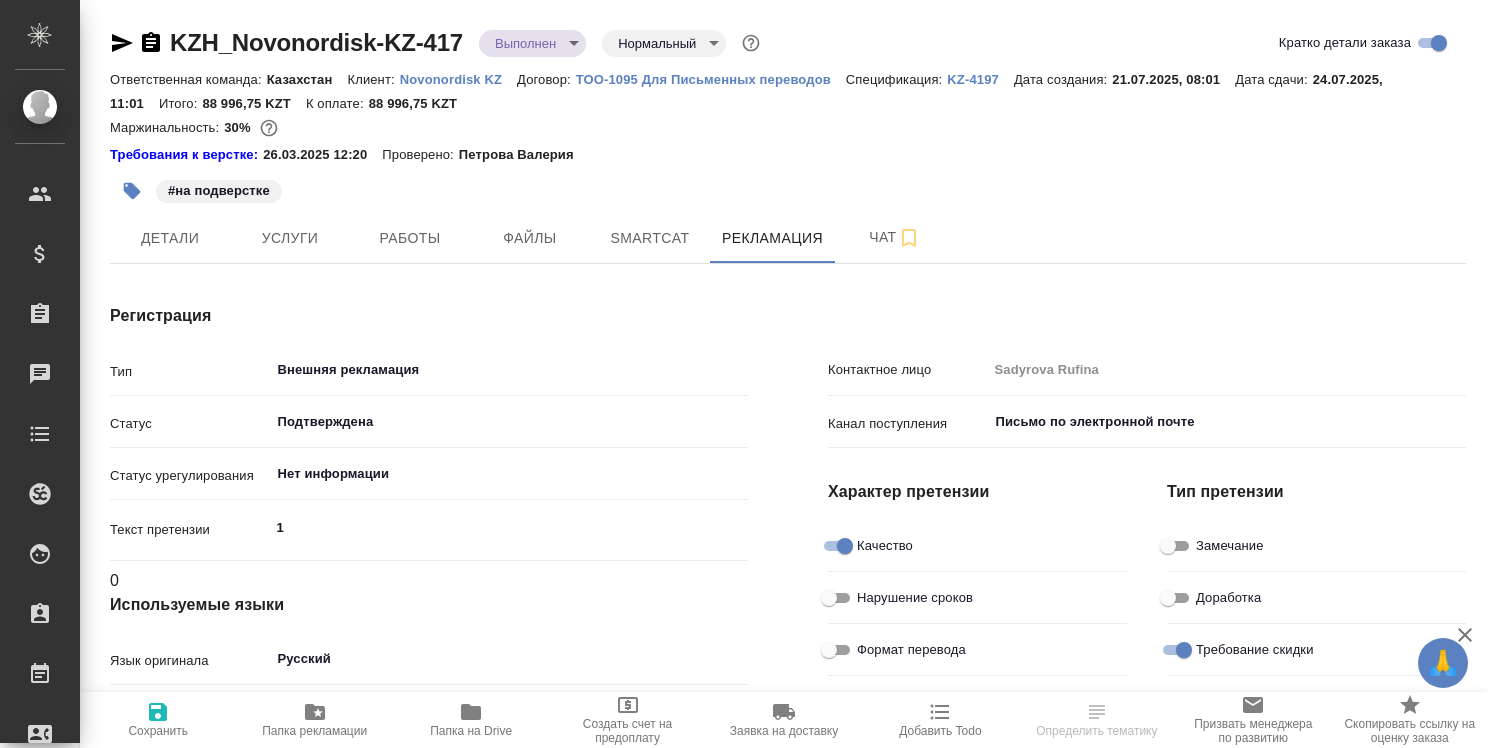 type on "x" 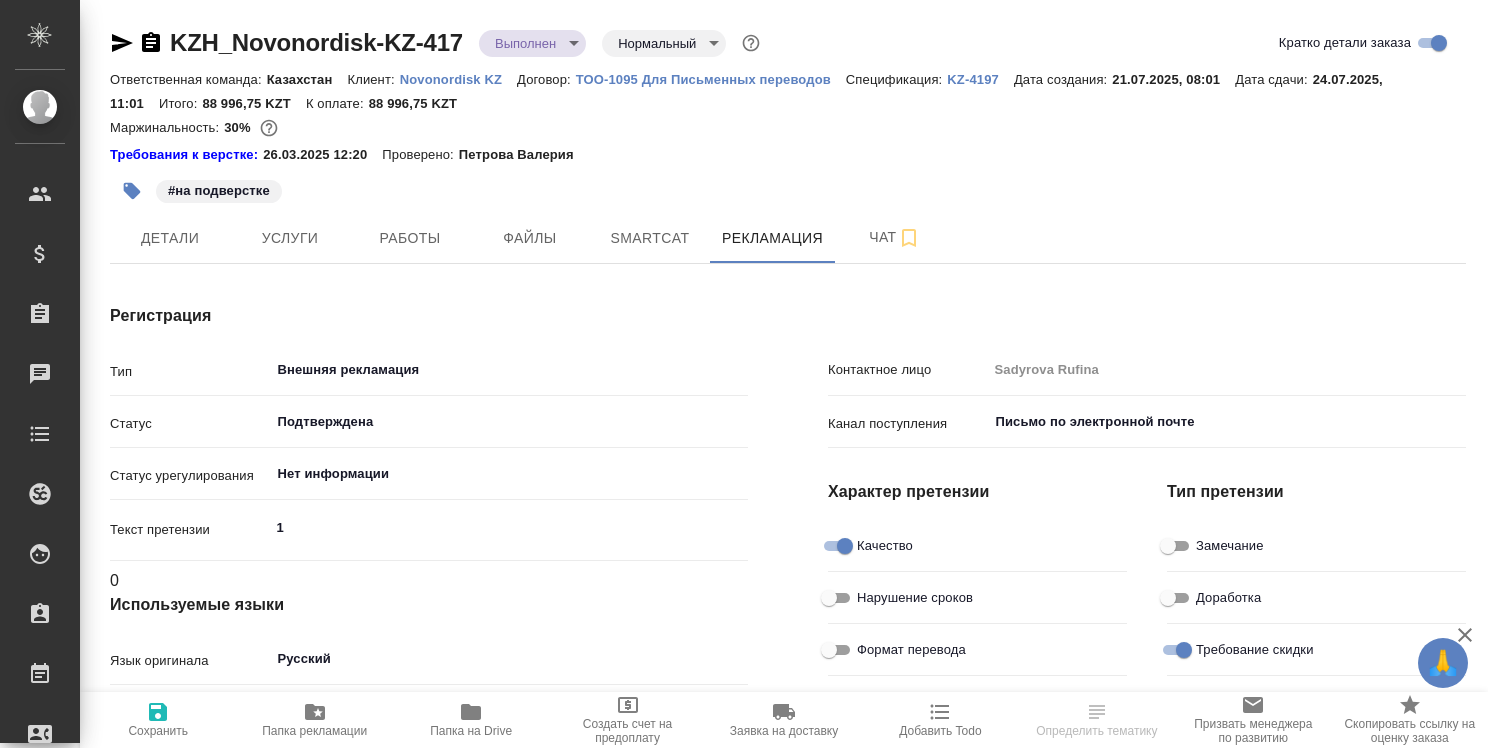 type on "x" 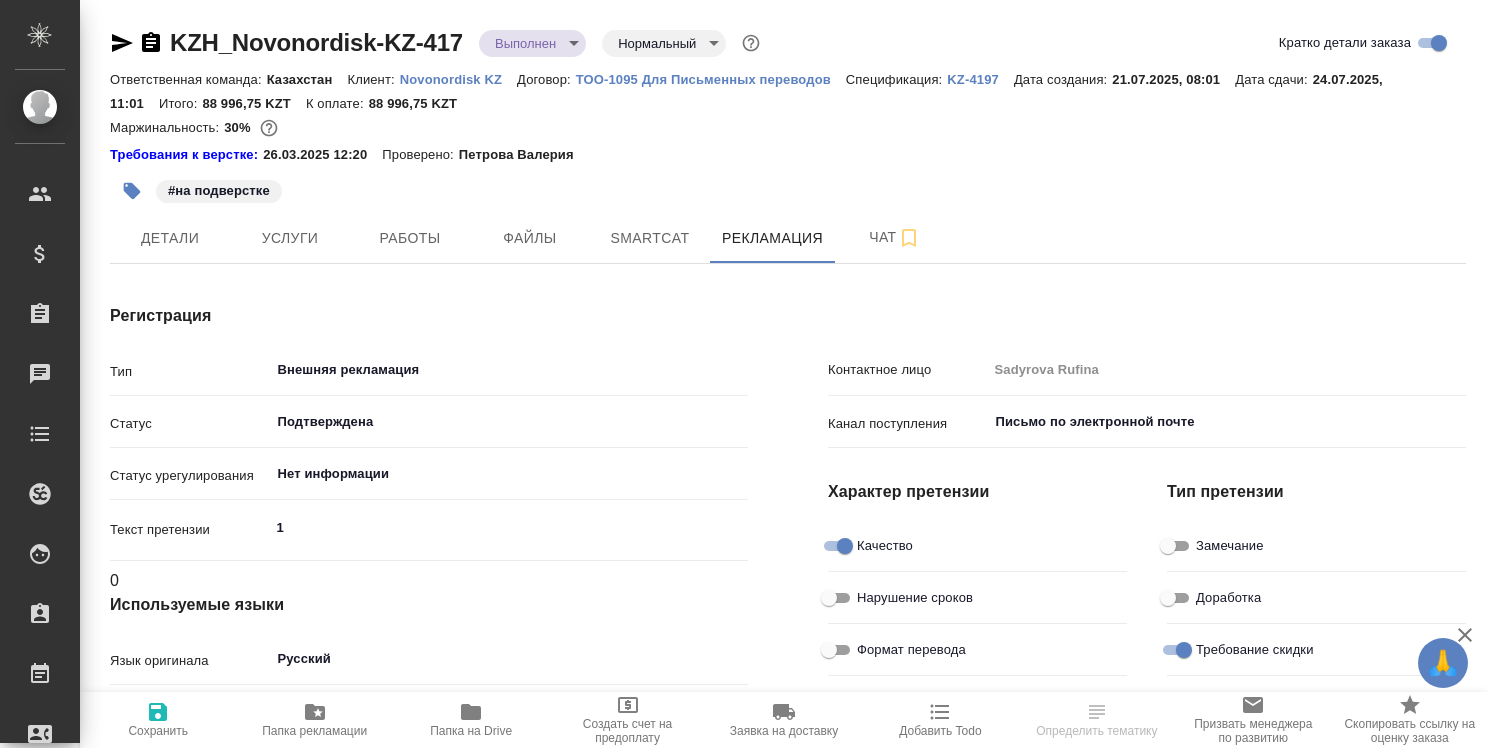 type on "x" 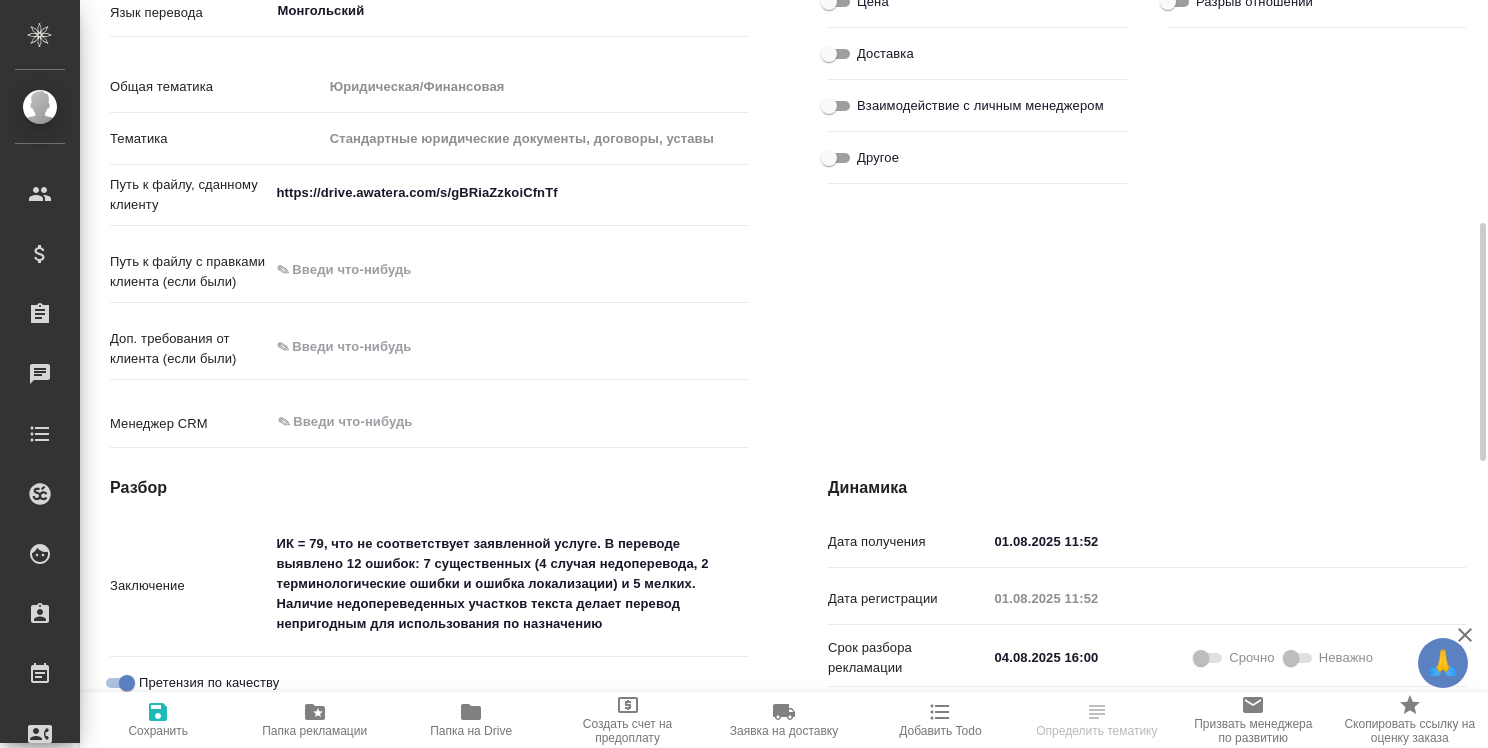 scroll, scrollTop: 900, scrollLeft: 0, axis: vertical 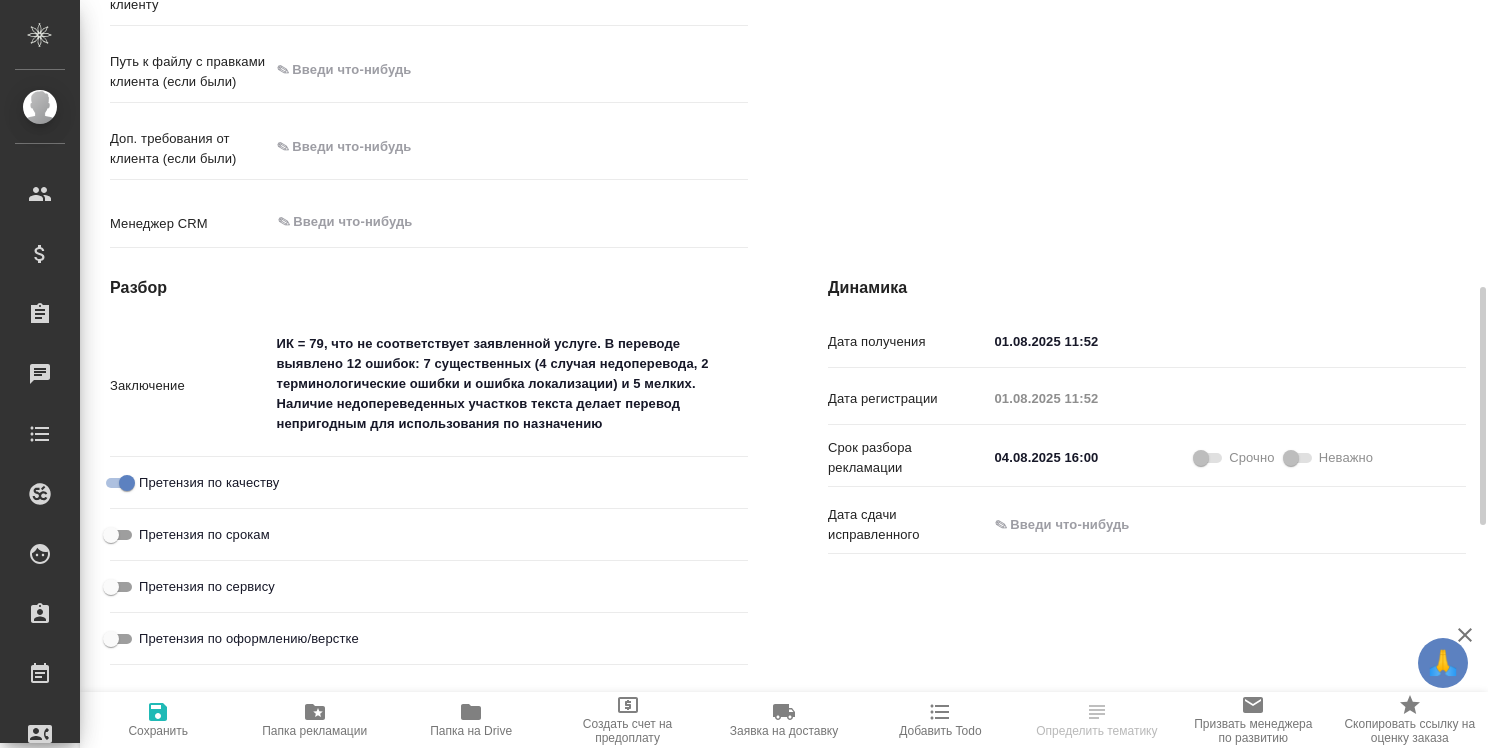 type on "x" 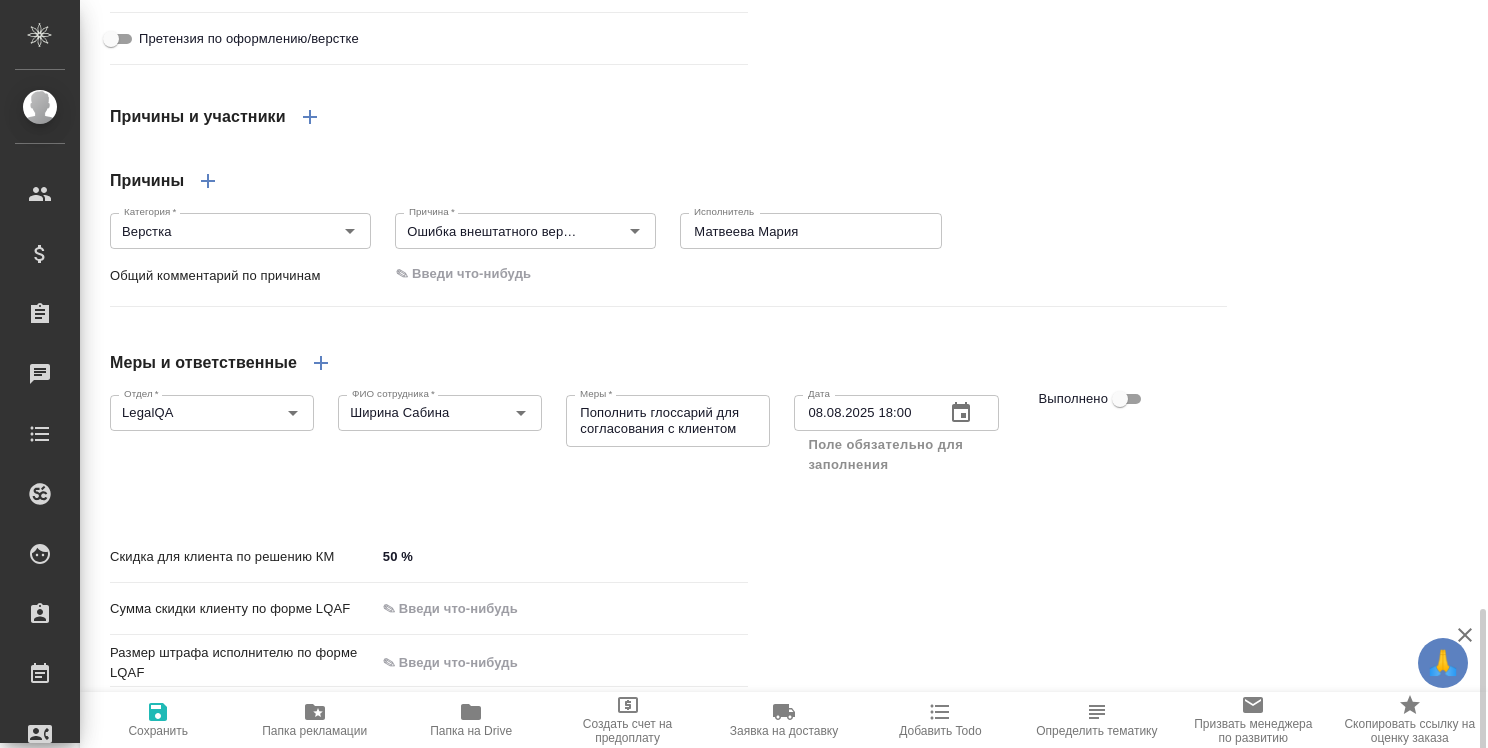 scroll, scrollTop: 1599, scrollLeft: 0, axis: vertical 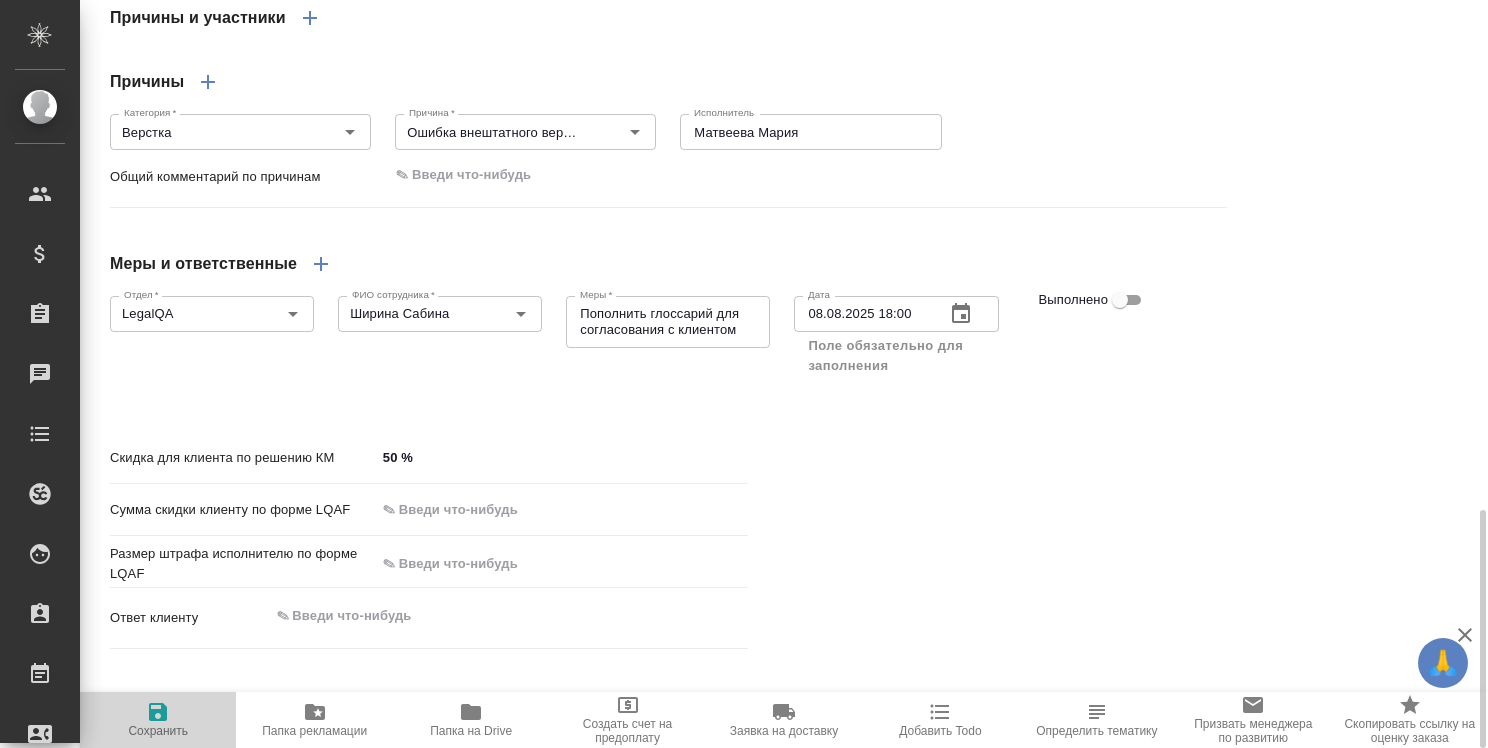 click 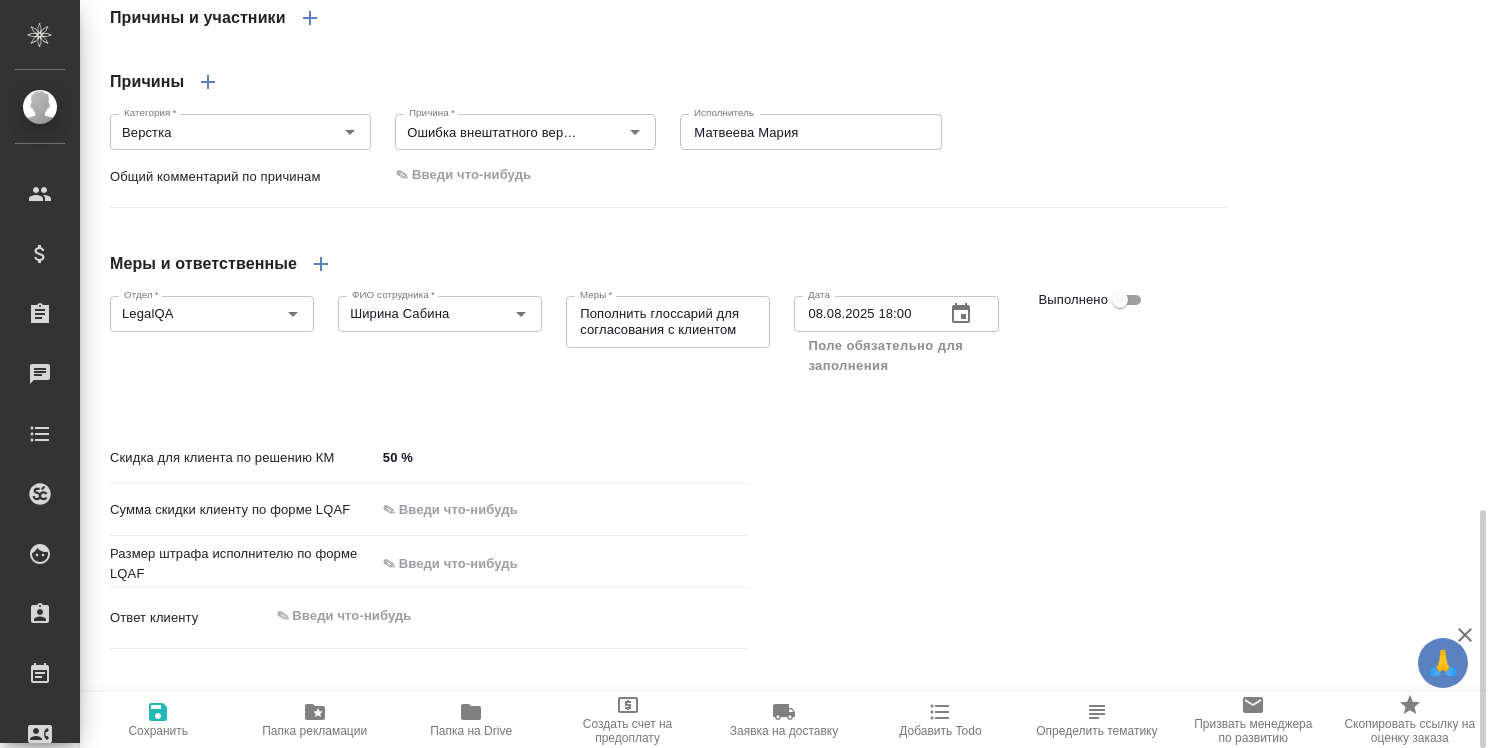 type on "x" 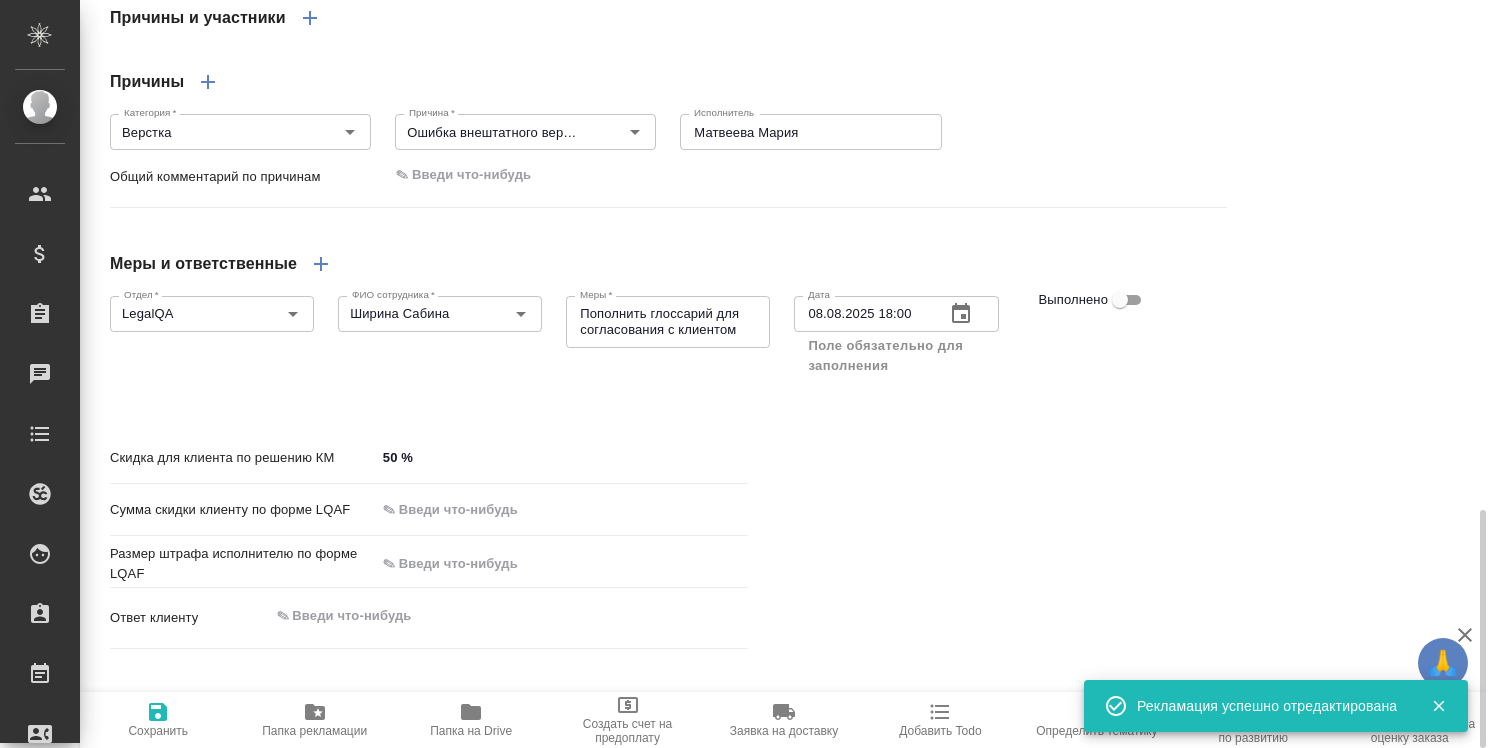 type on "x" 